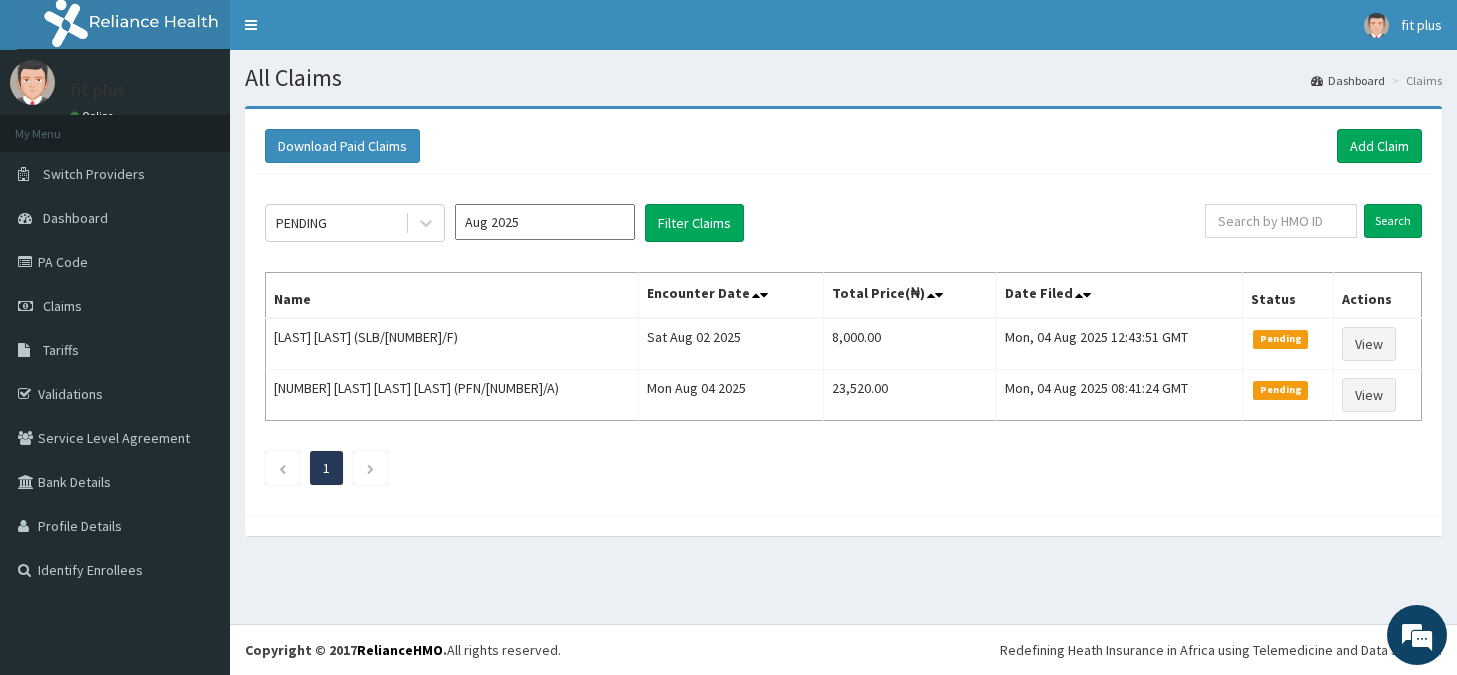 scroll, scrollTop: 0, scrollLeft: 0, axis: both 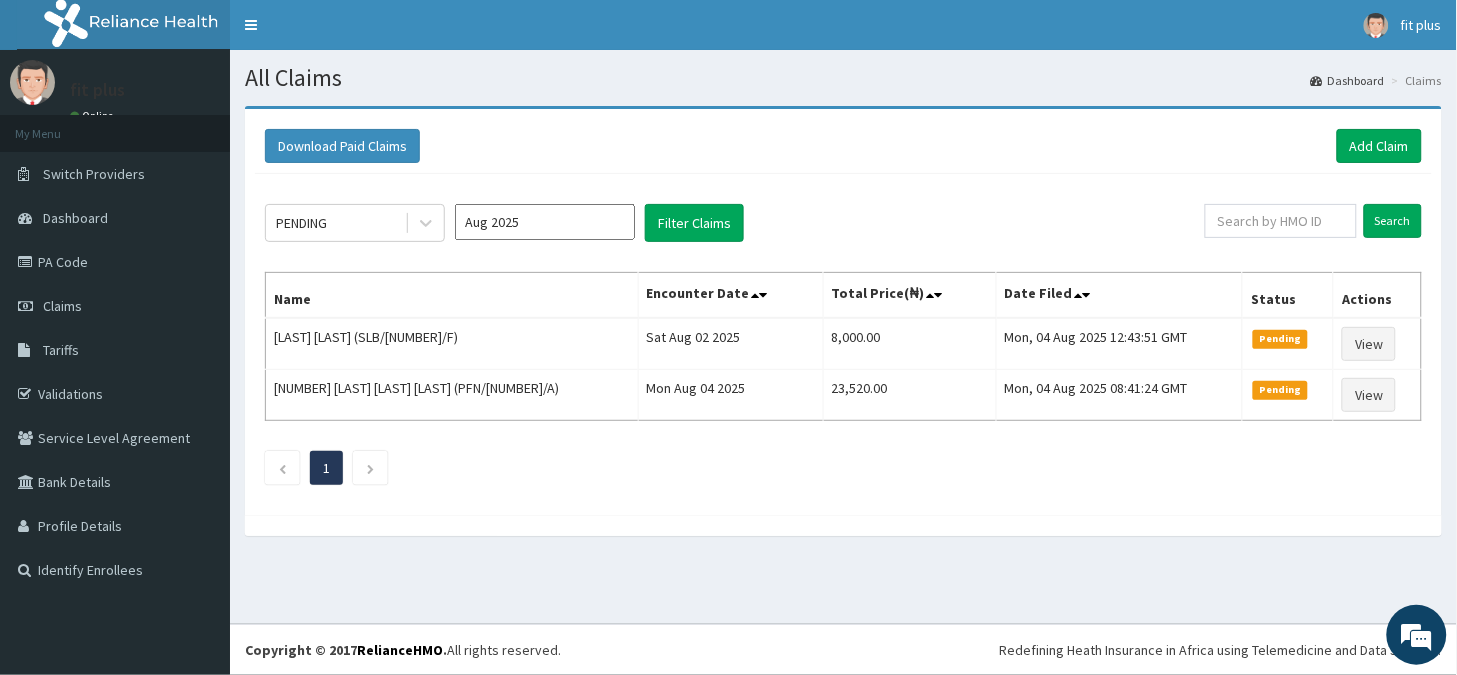 click on "Claims" at bounding box center (115, 306) 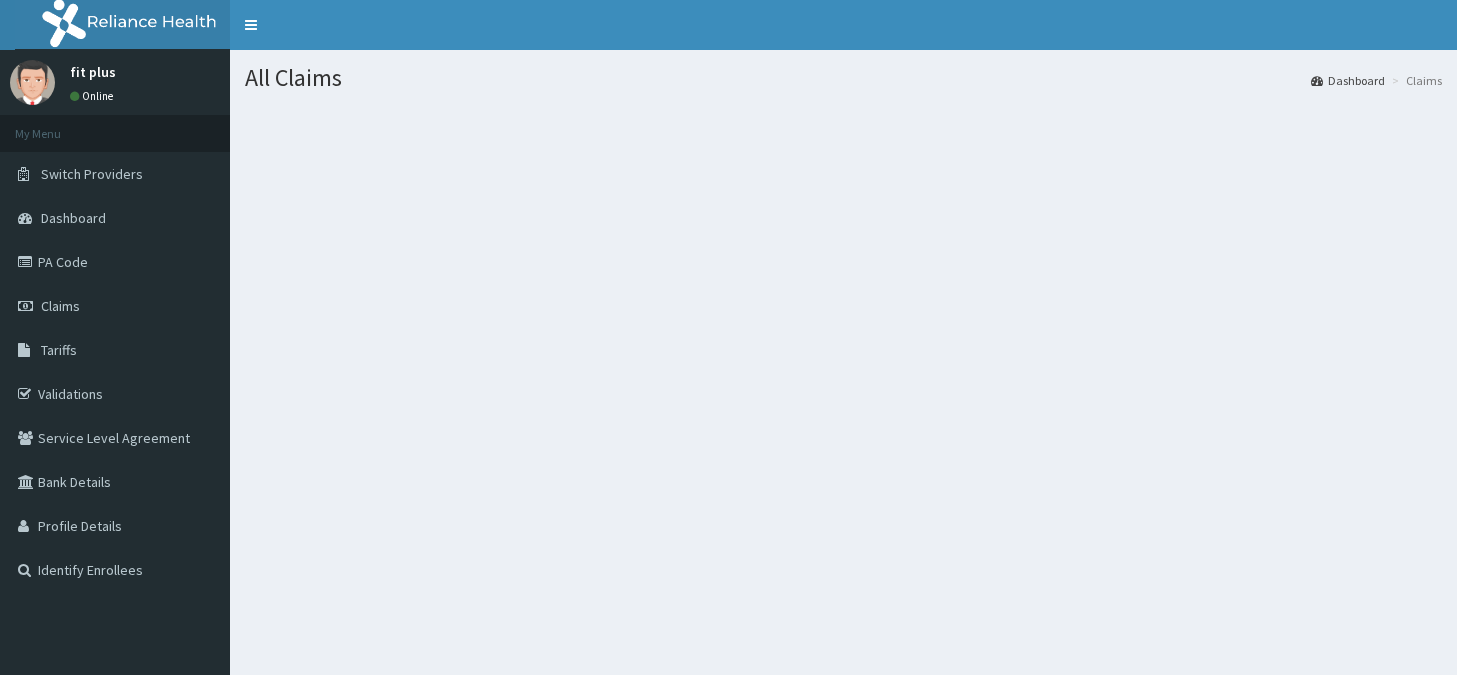 scroll, scrollTop: 0, scrollLeft: 0, axis: both 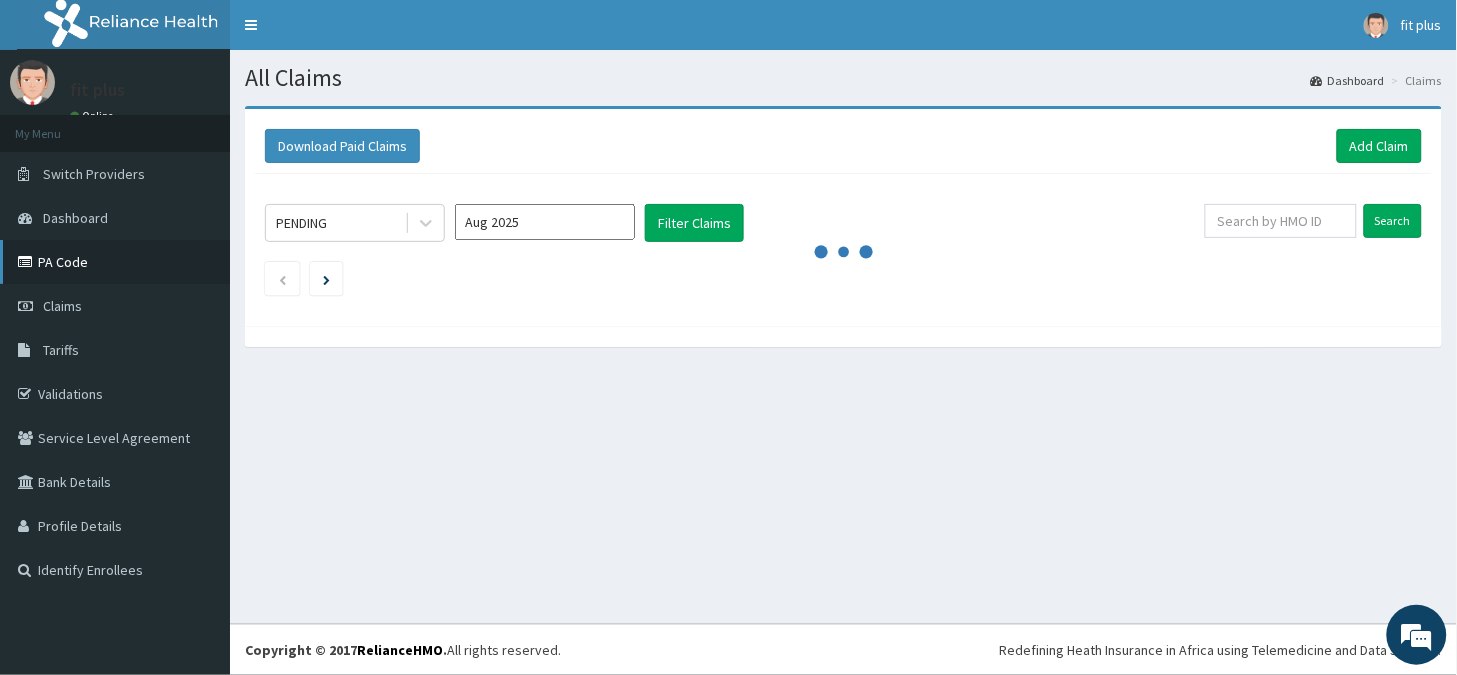 click on "PA Code" at bounding box center [115, 262] 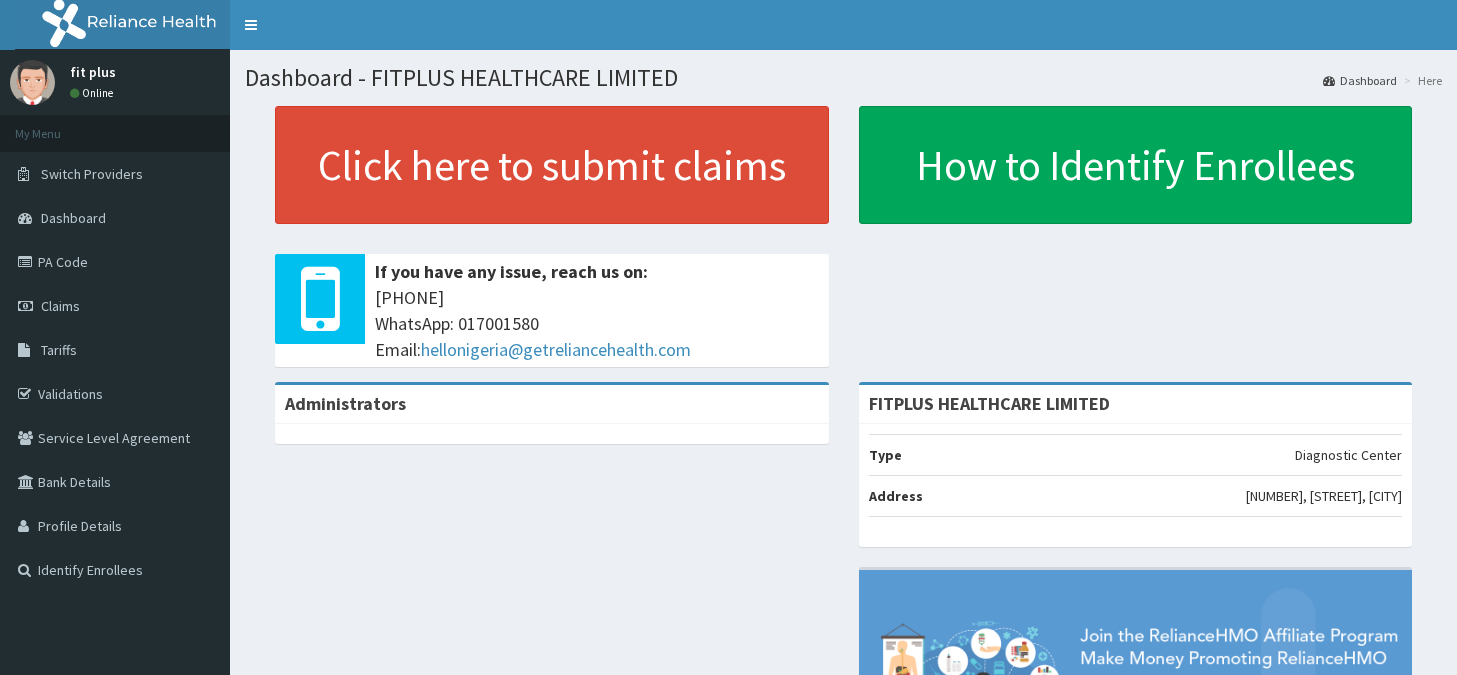 scroll, scrollTop: 0, scrollLeft: 0, axis: both 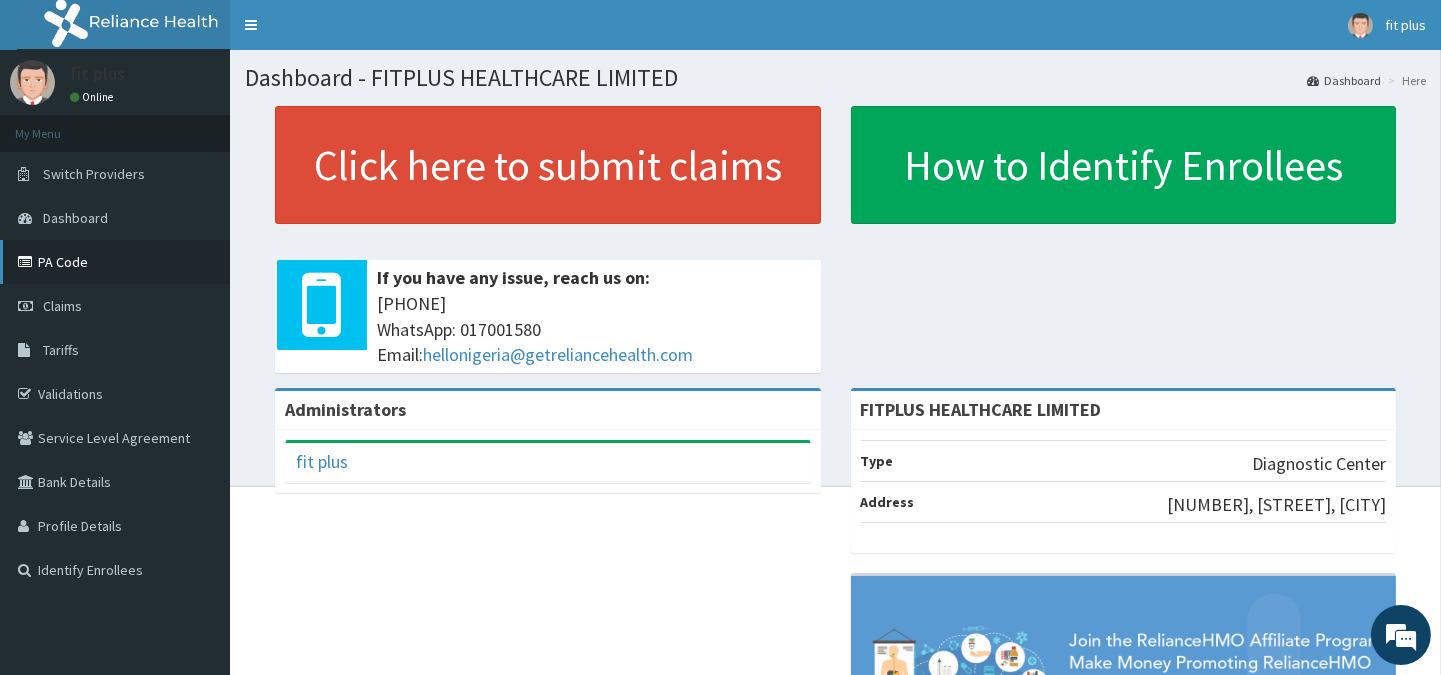 click on "PA Code" at bounding box center (115, 262) 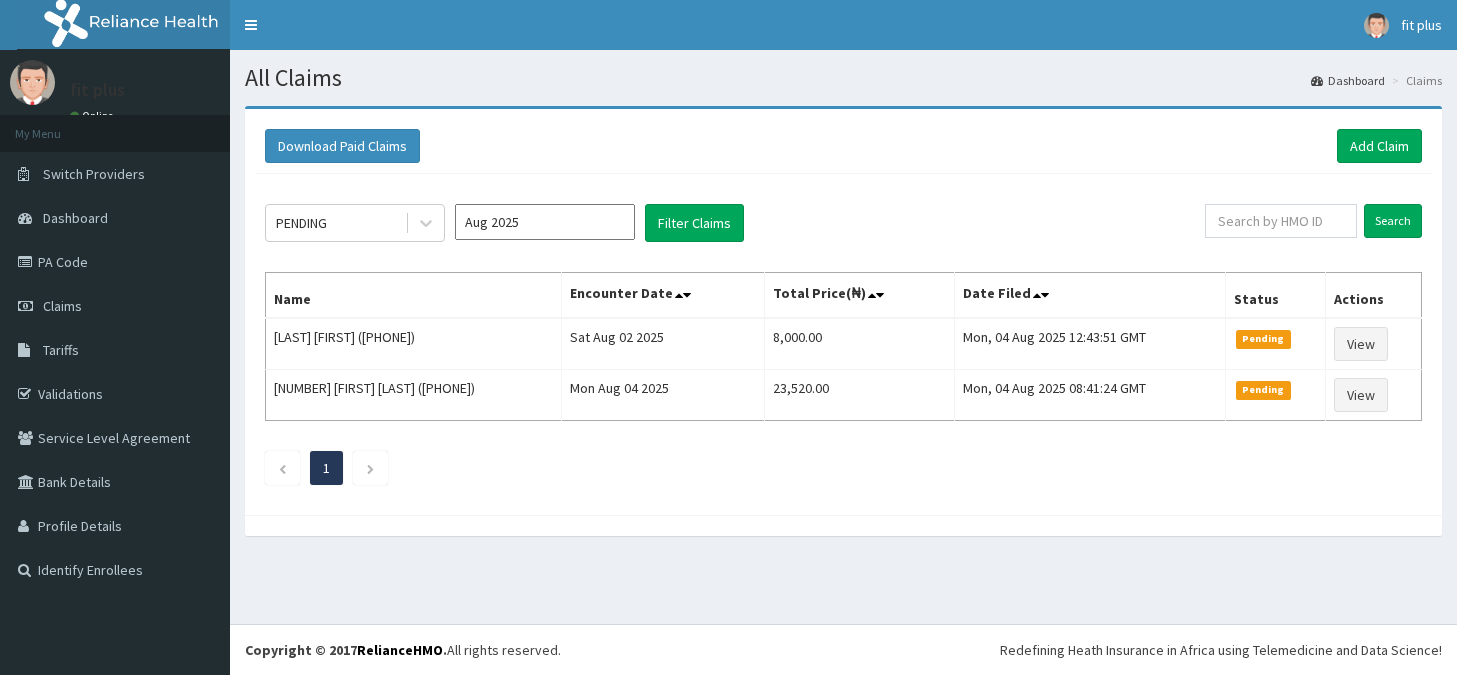 scroll, scrollTop: 0, scrollLeft: 0, axis: both 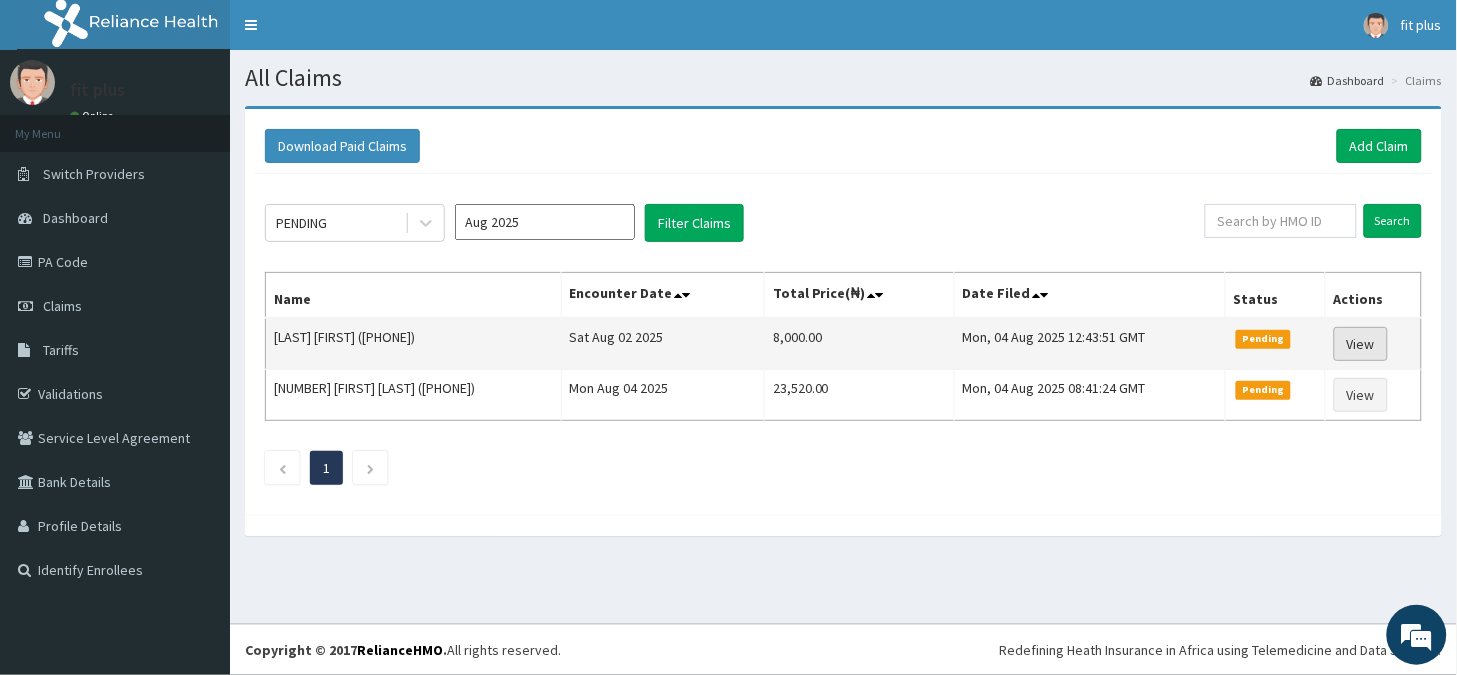 click on "View" at bounding box center [1361, 344] 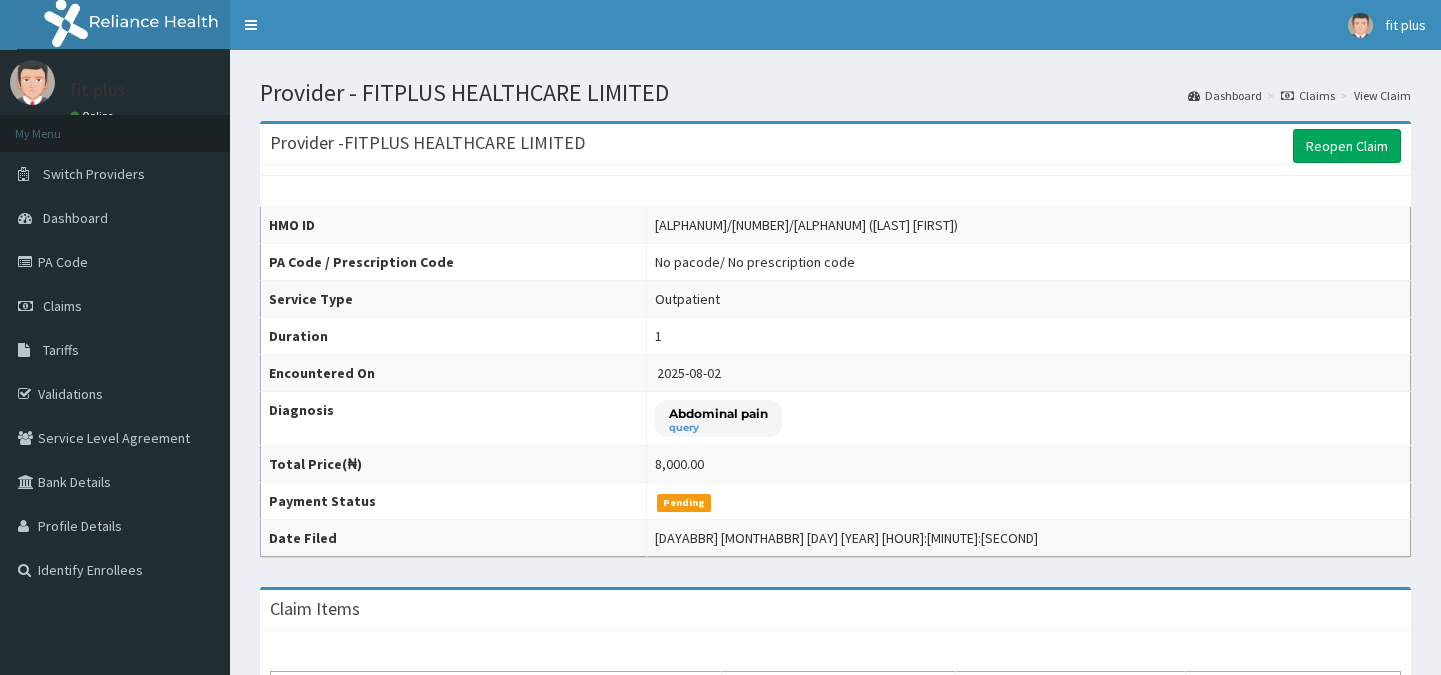 scroll, scrollTop: 0, scrollLeft: 0, axis: both 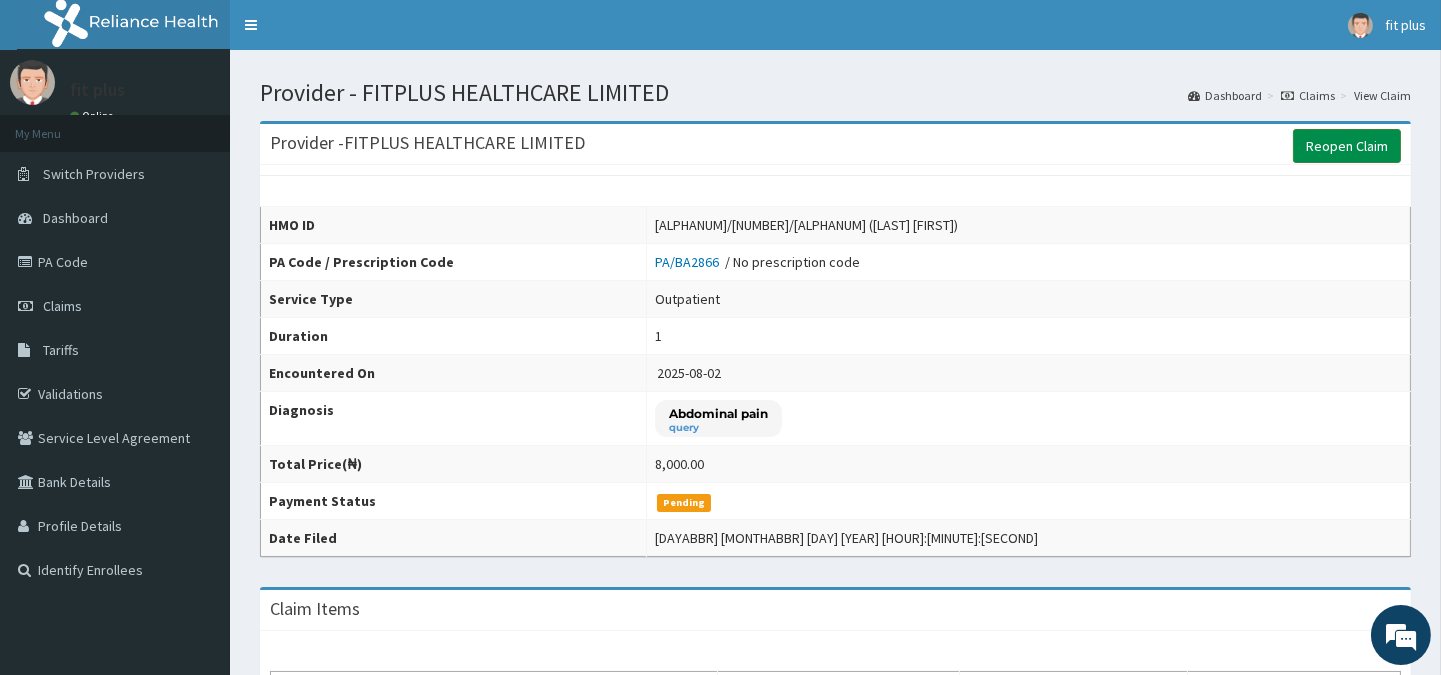 click on "Reopen Claim" at bounding box center (1347, 146) 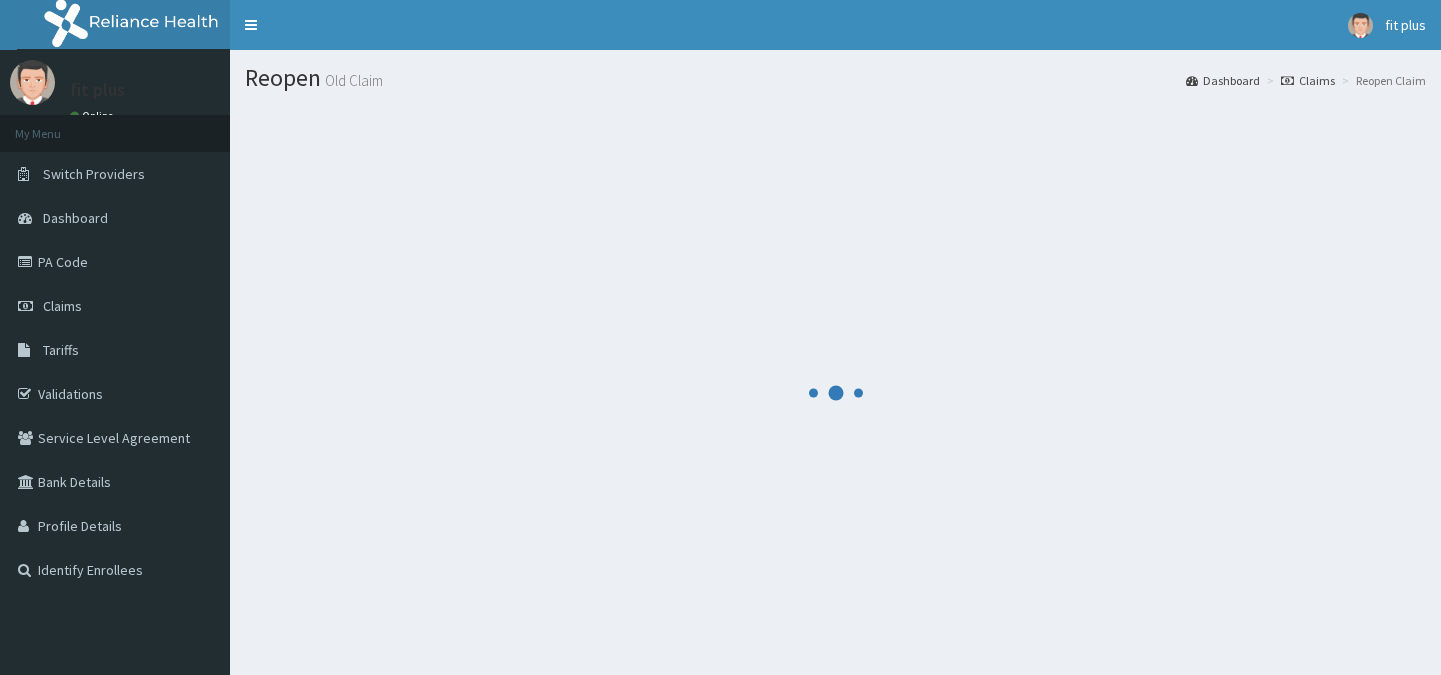 scroll, scrollTop: 0, scrollLeft: 0, axis: both 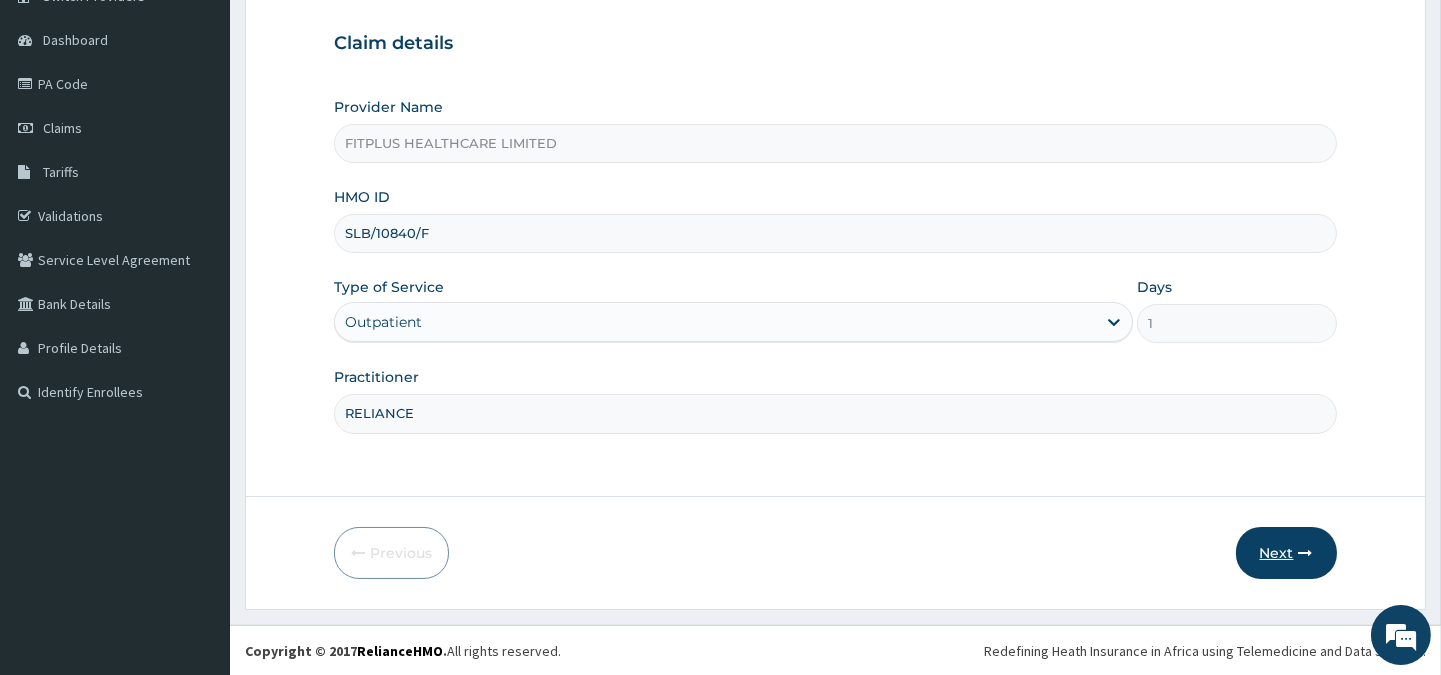 click on "Next" at bounding box center [1286, 553] 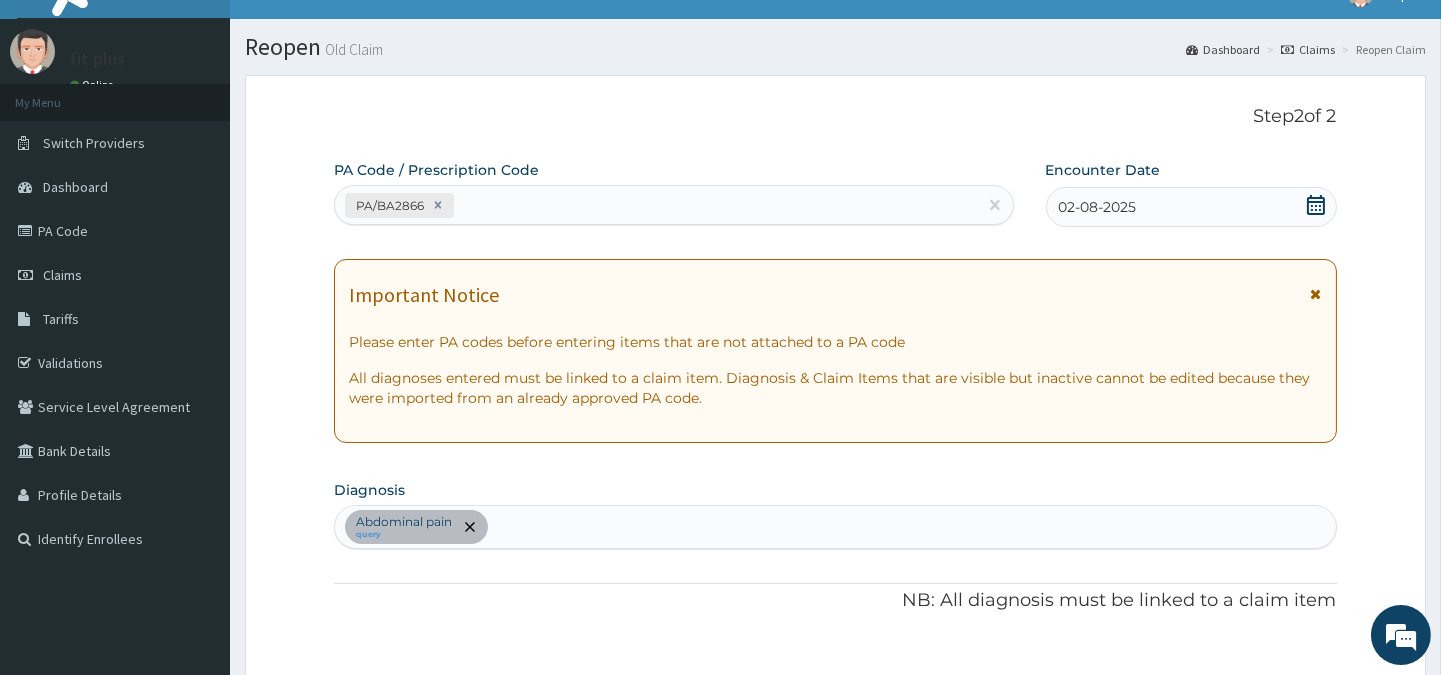 scroll, scrollTop: 0, scrollLeft: 0, axis: both 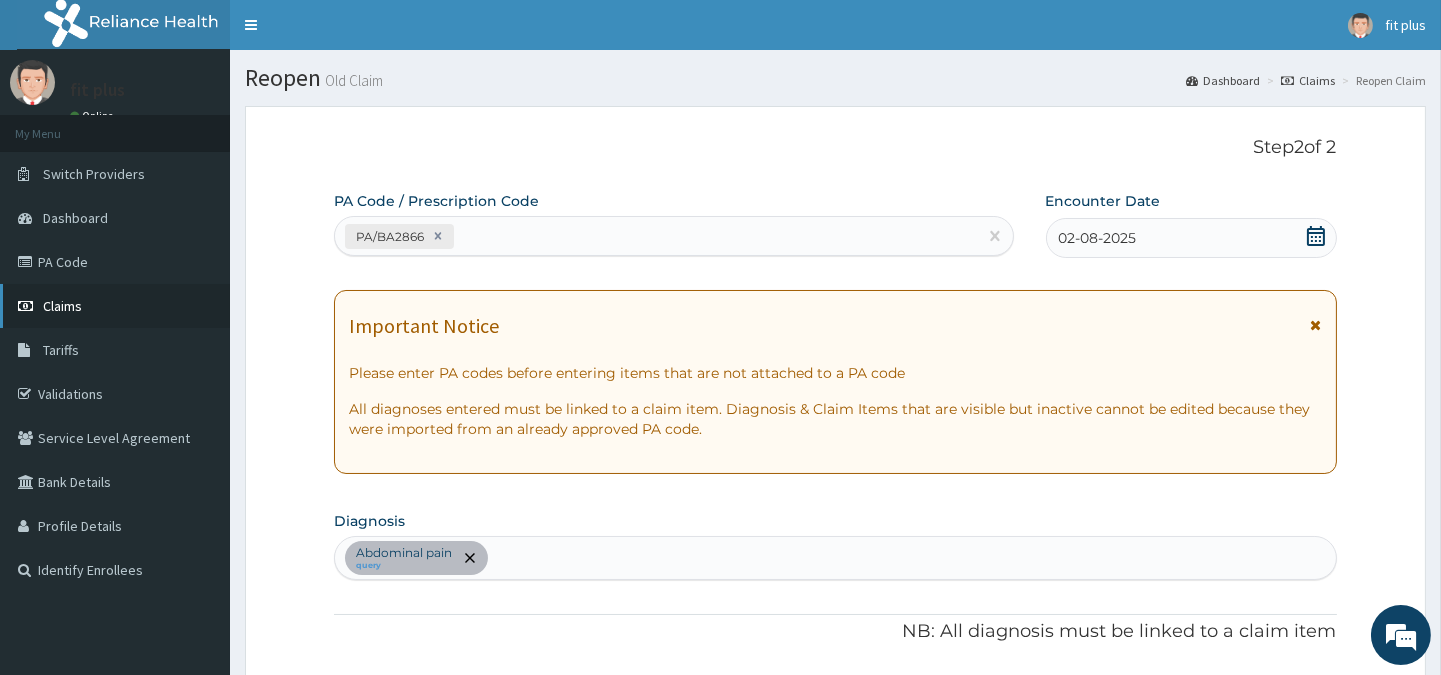 click on "Claims" at bounding box center [115, 306] 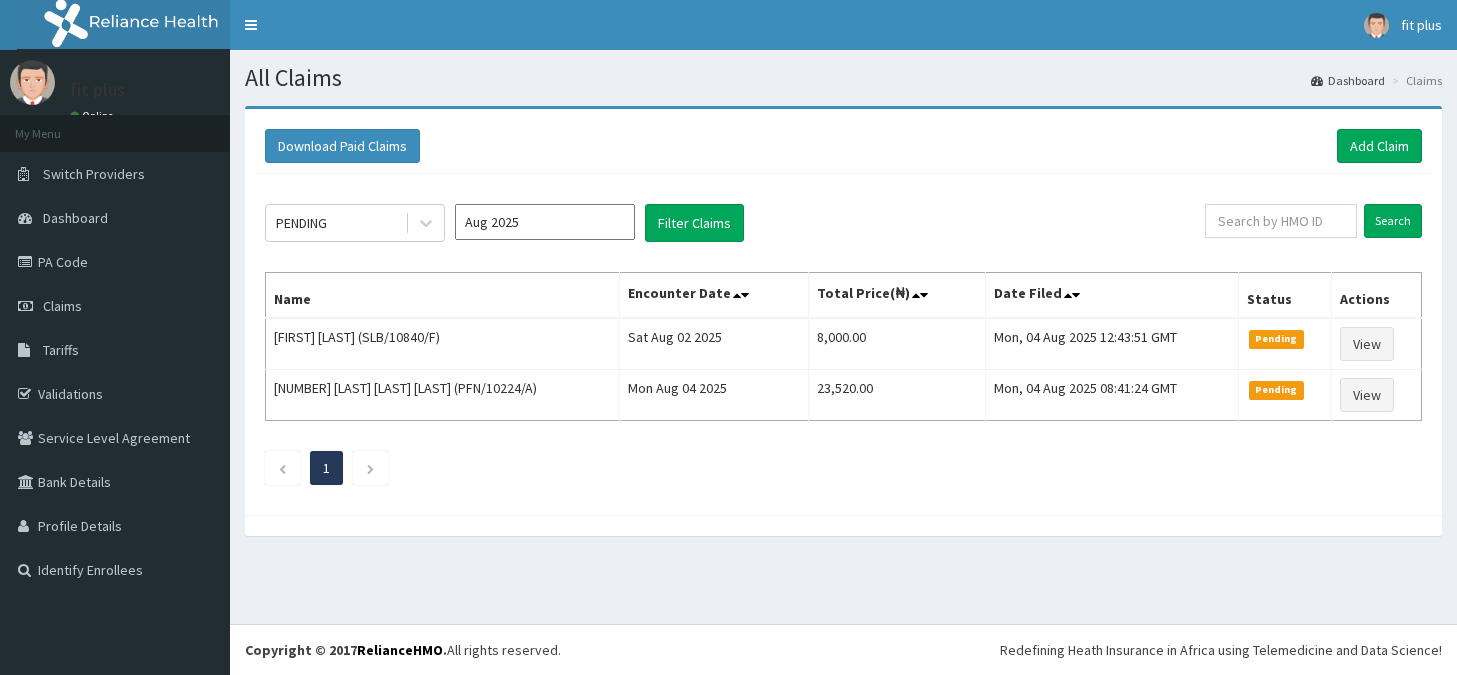 scroll, scrollTop: 0, scrollLeft: 0, axis: both 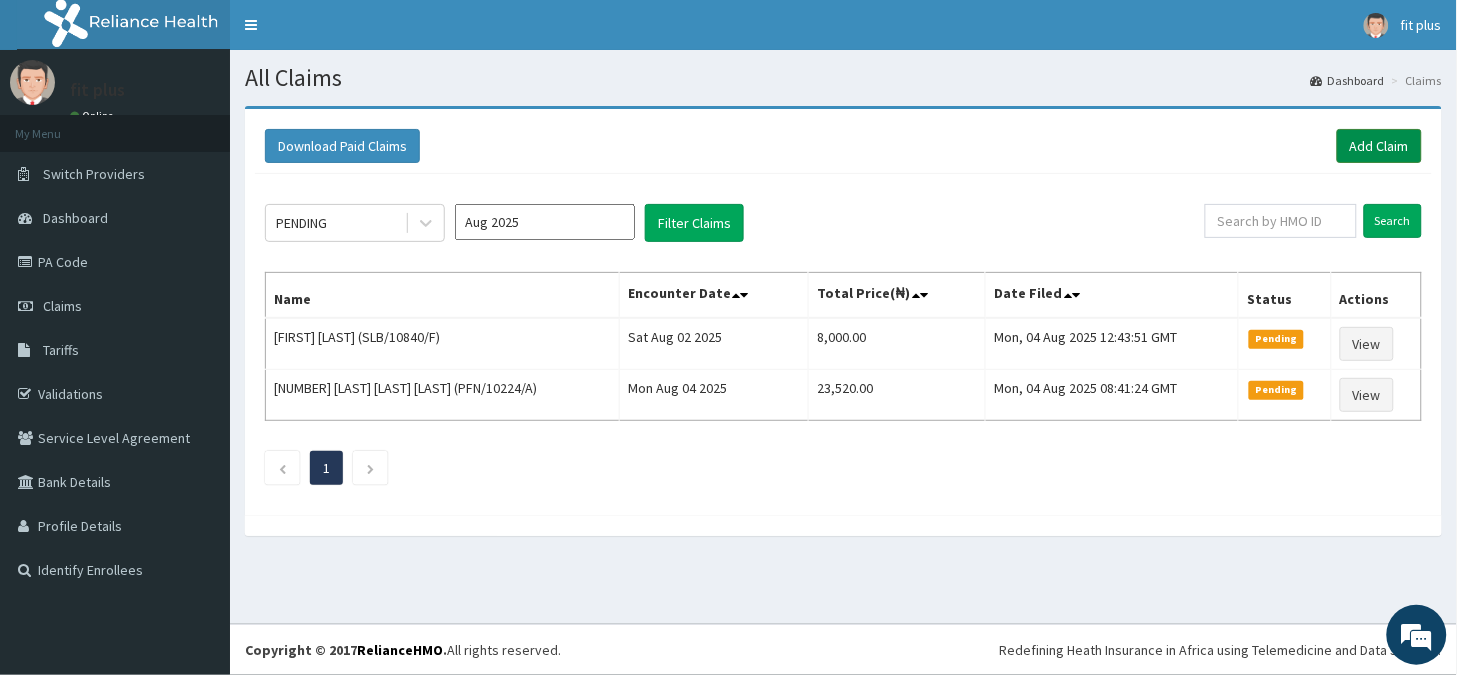 click on "Add Claim" at bounding box center (1379, 146) 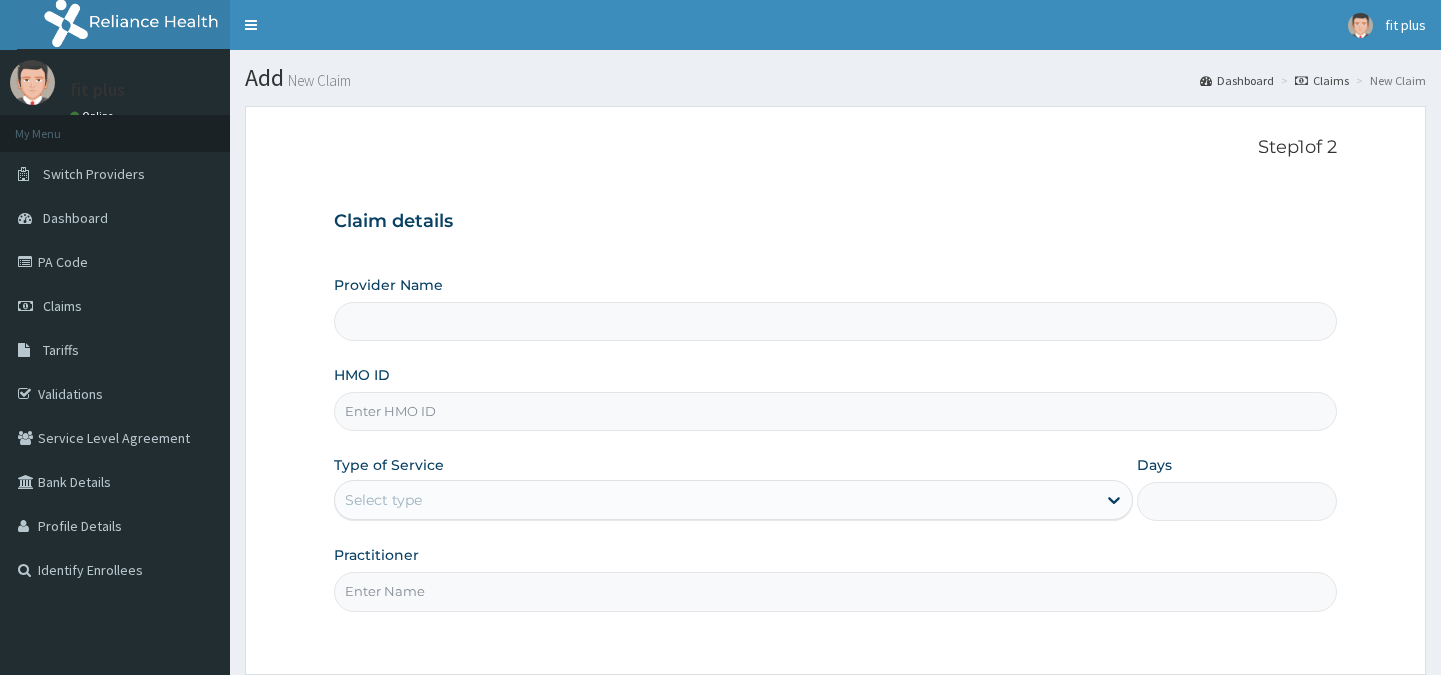 scroll, scrollTop: 0, scrollLeft: 0, axis: both 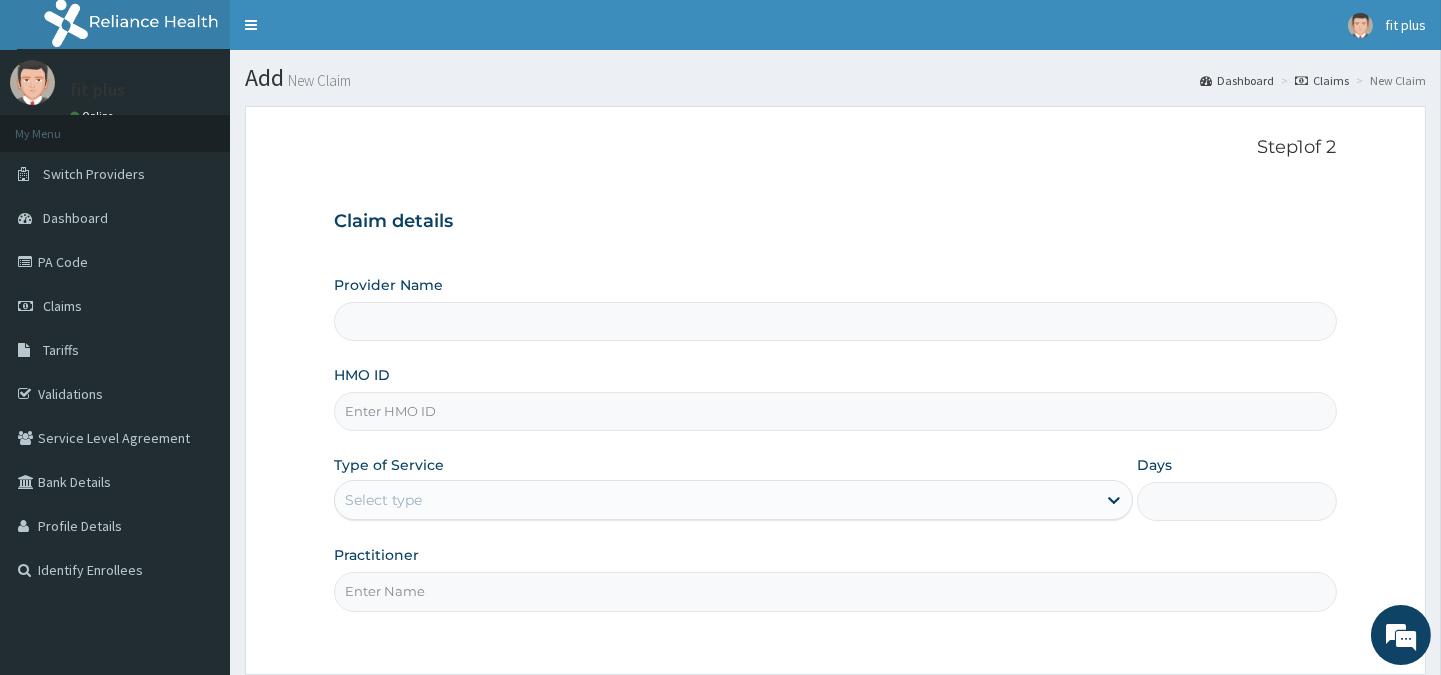 type on "FITPLUS HEALTHCARE LIMITED" 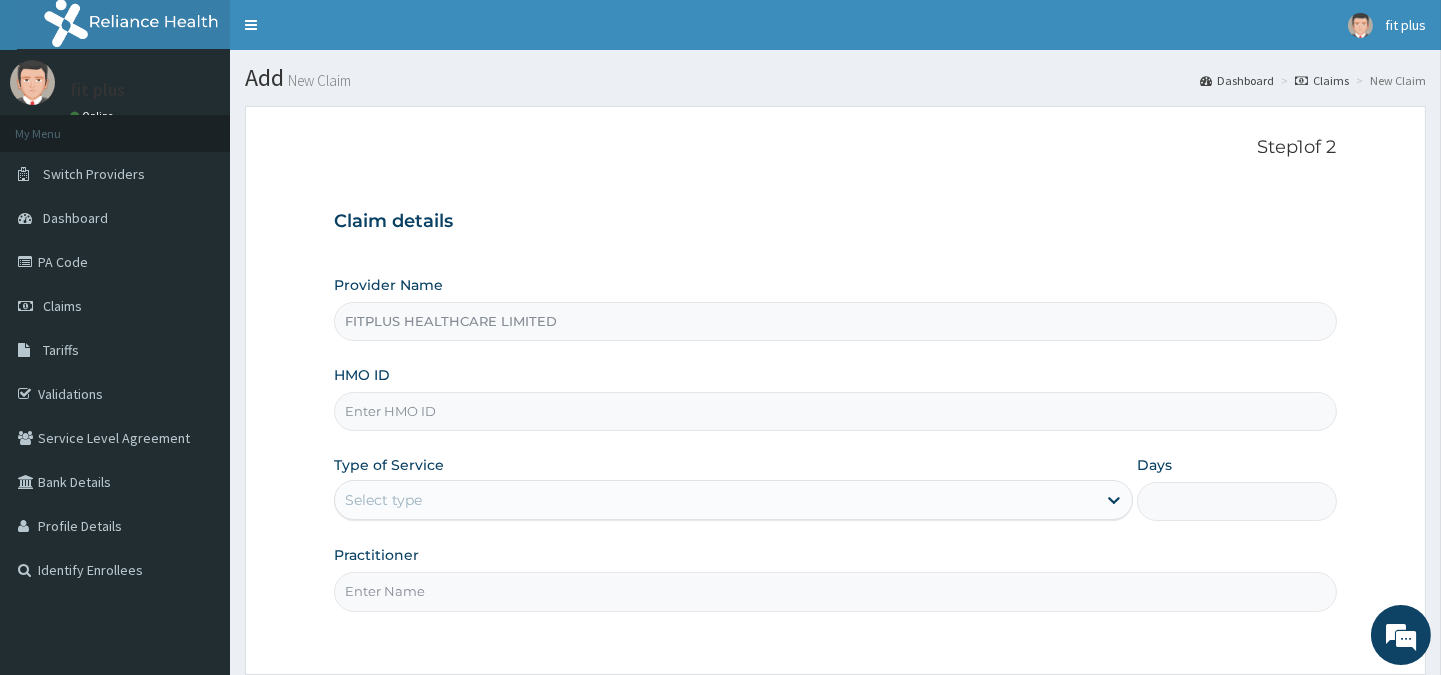 click on "HMO ID" at bounding box center (835, 411) 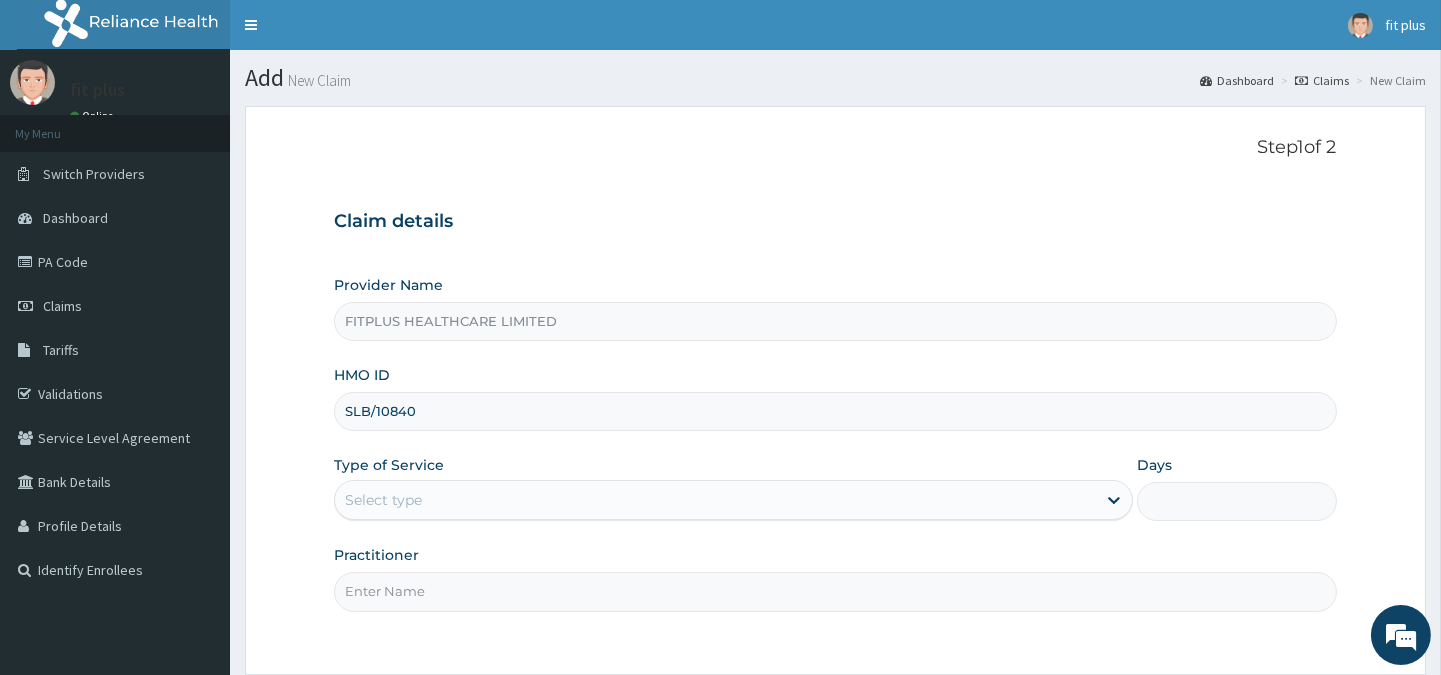 scroll, scrollTop: 0, scrollLeft: 0, axis: both 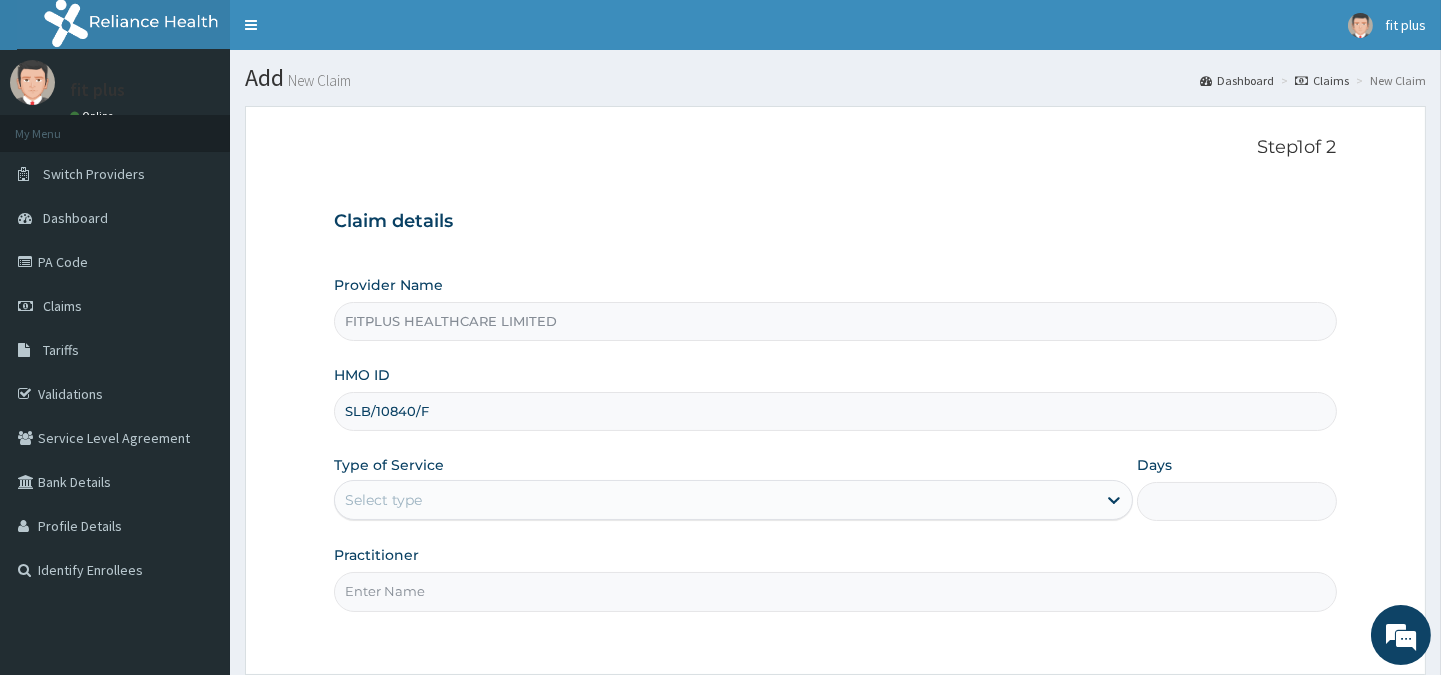 type on "SLB/10840/F" 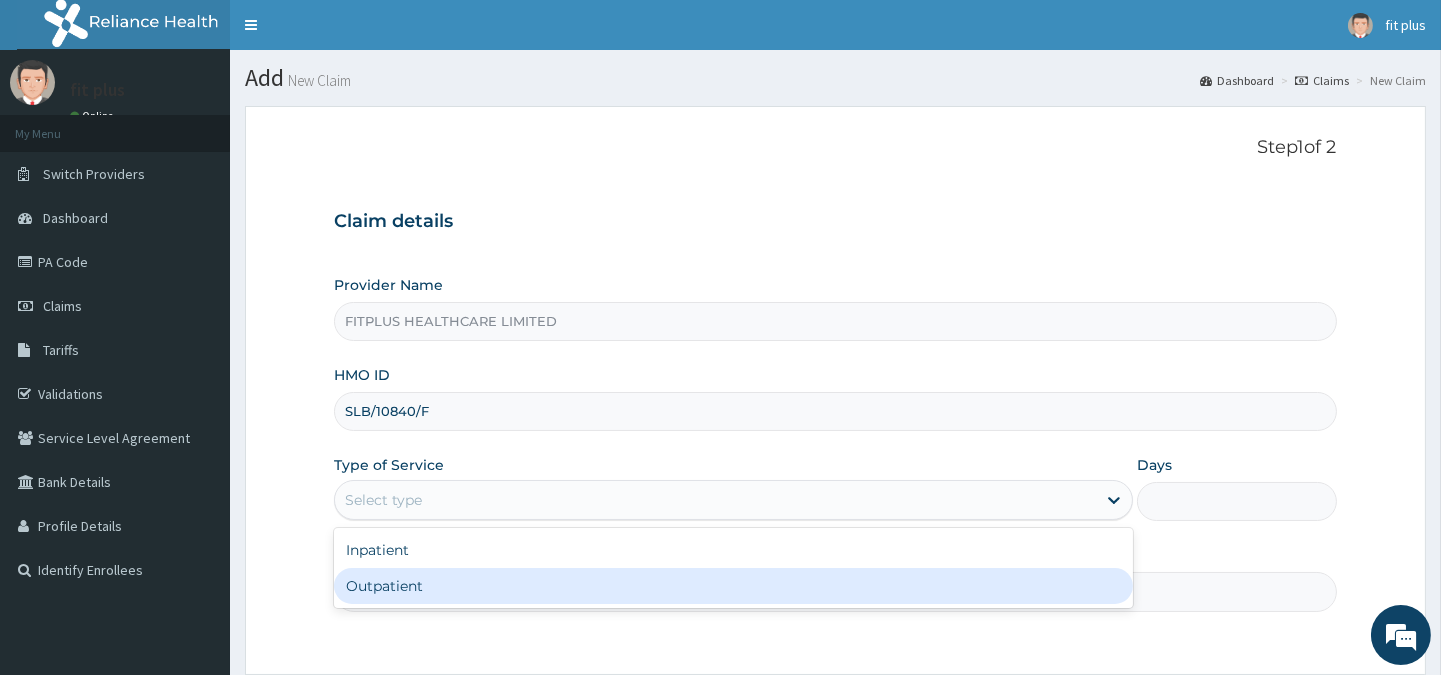 click on "Outpatient" at bounding box center [733, 586] 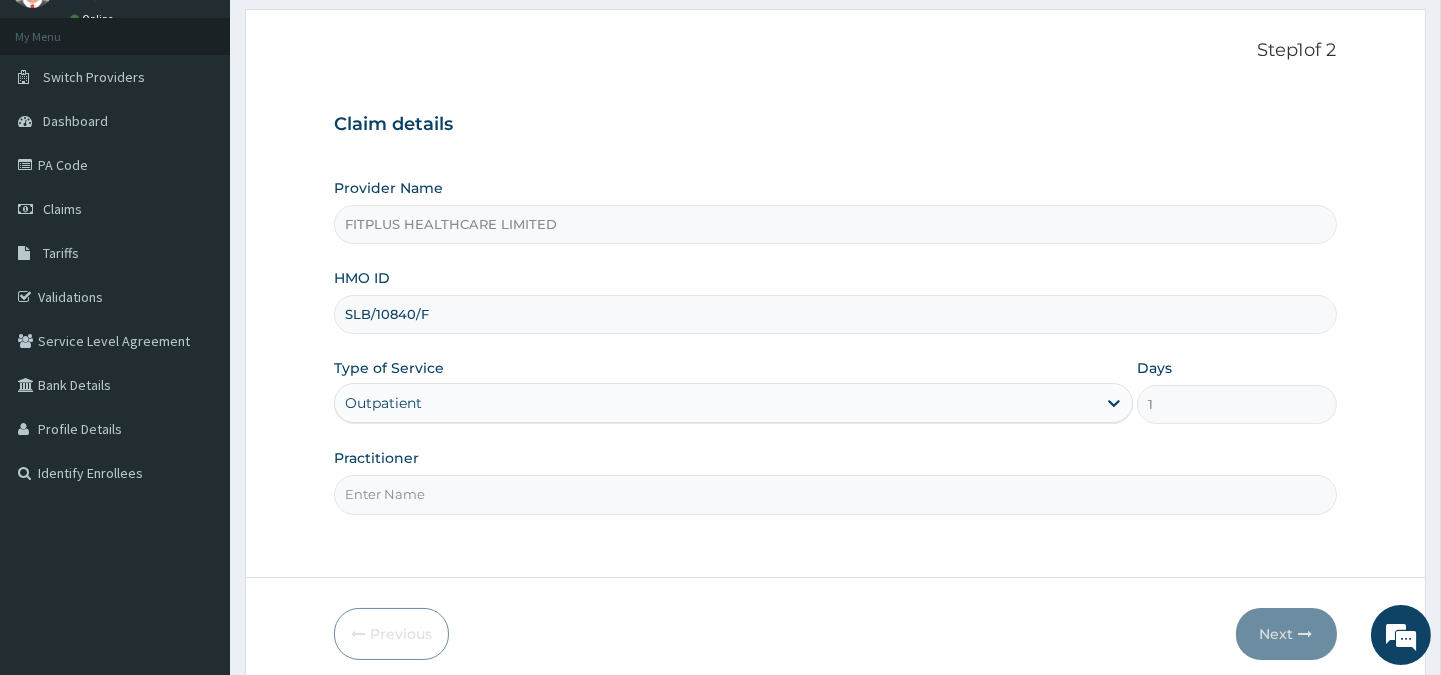 scroll, scrollTop: 111, scrollLeft: 0, axis: vertical 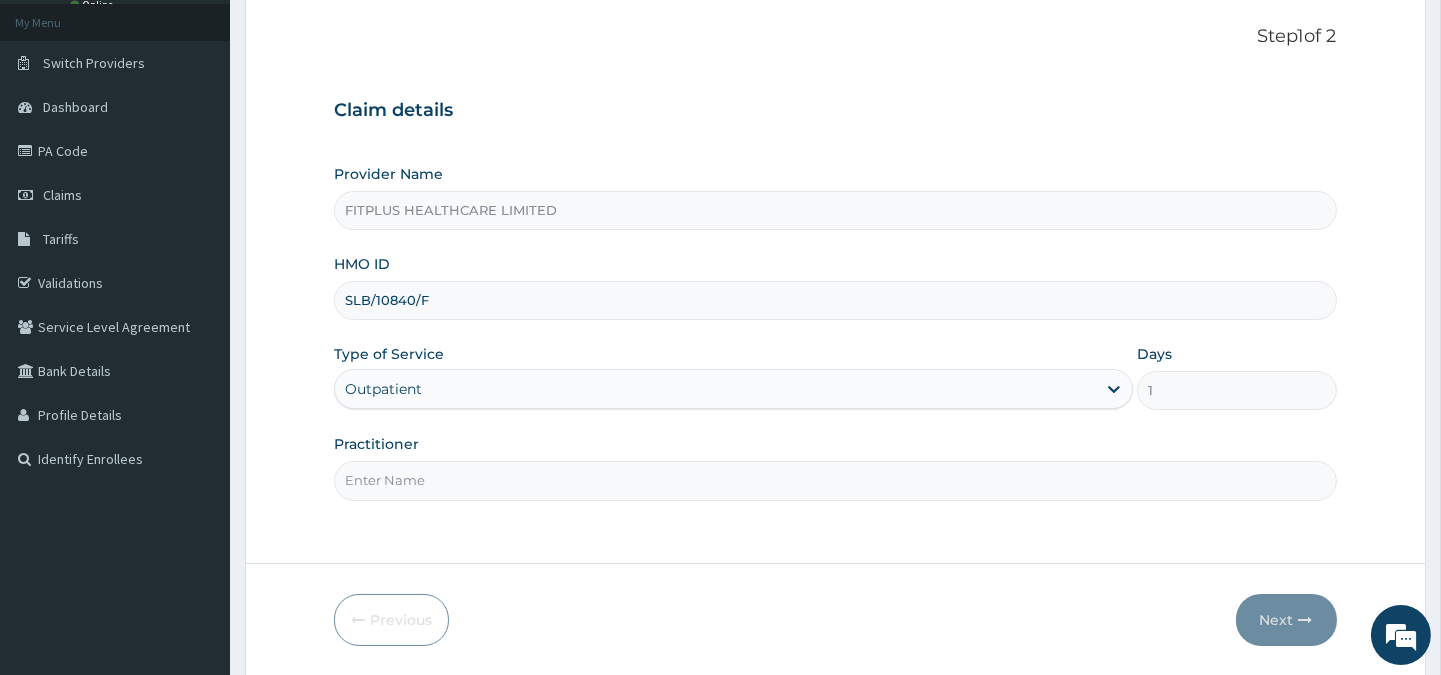 click on "Practitioner" at bounding box center [835, 480] 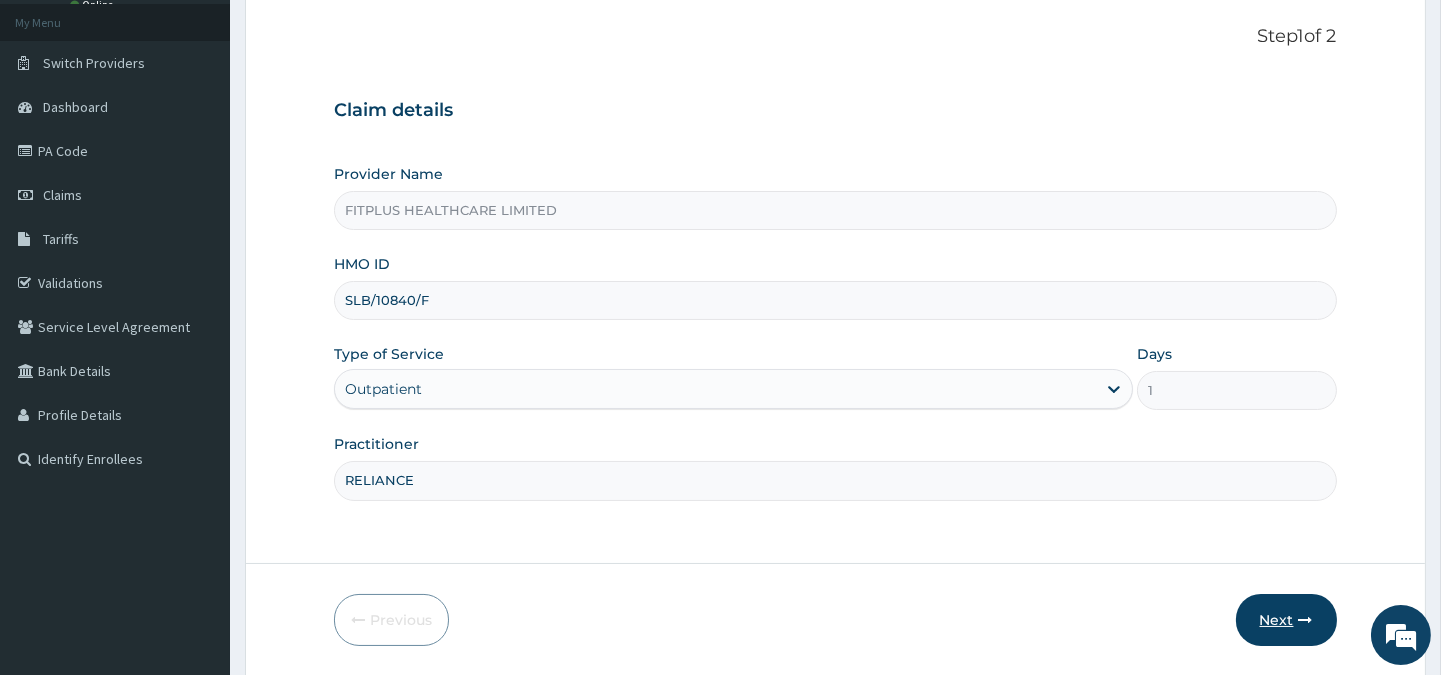click on "Next" at bounding box center (1286, 620) 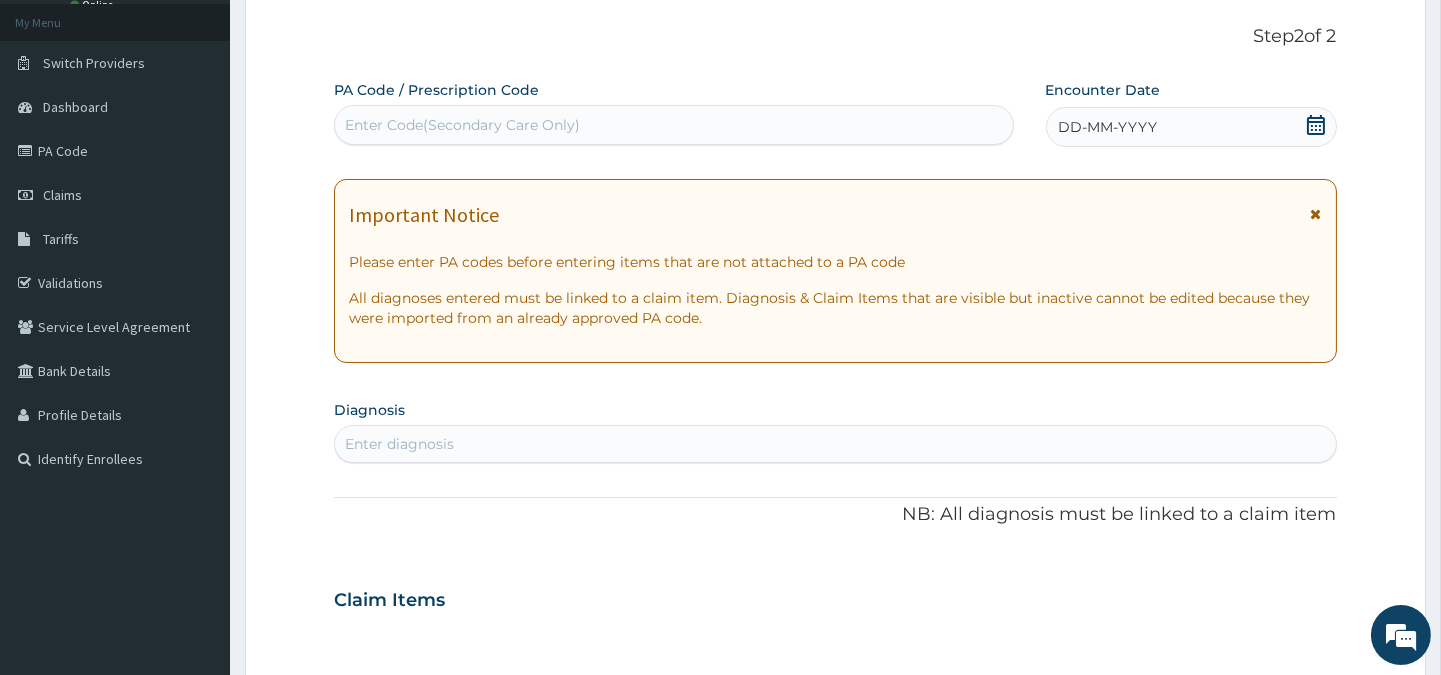 click on "Enter Code(Secondary Care Only)" at bounding box center [673, 125] 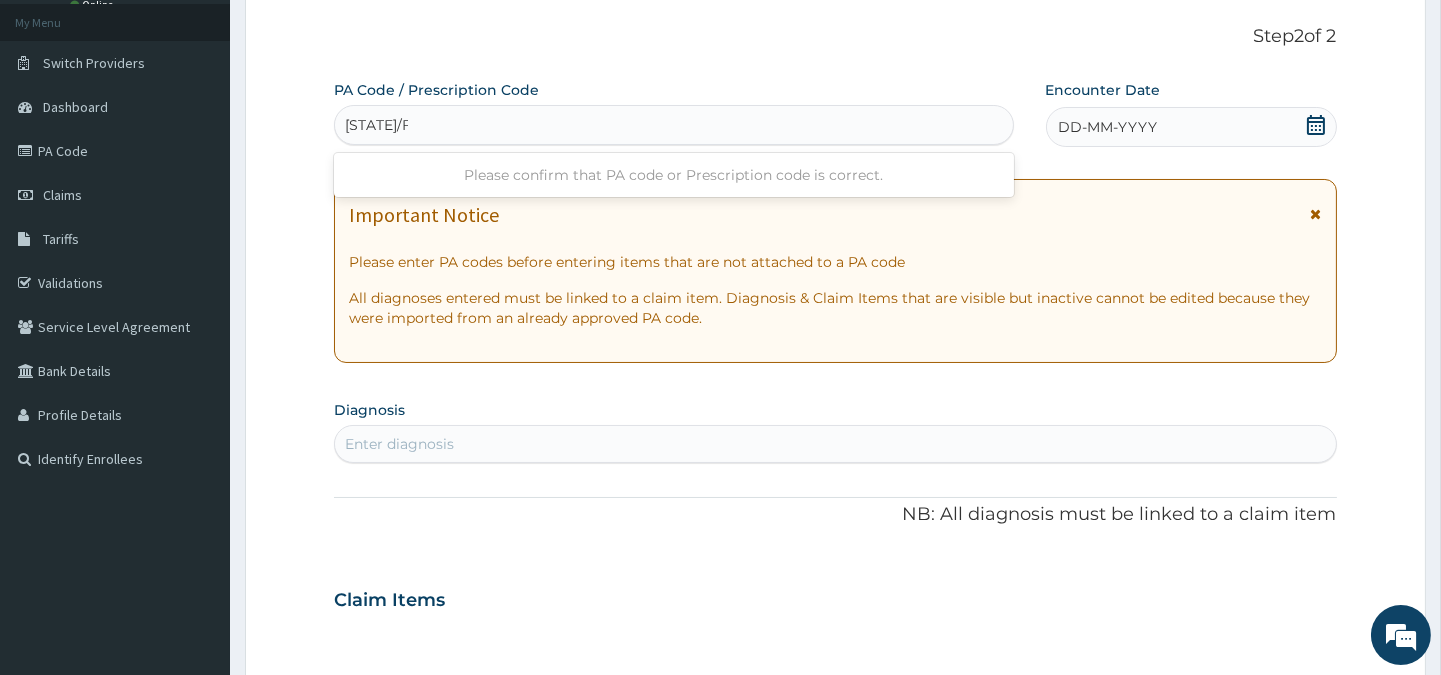 type on "PA/FE0488" 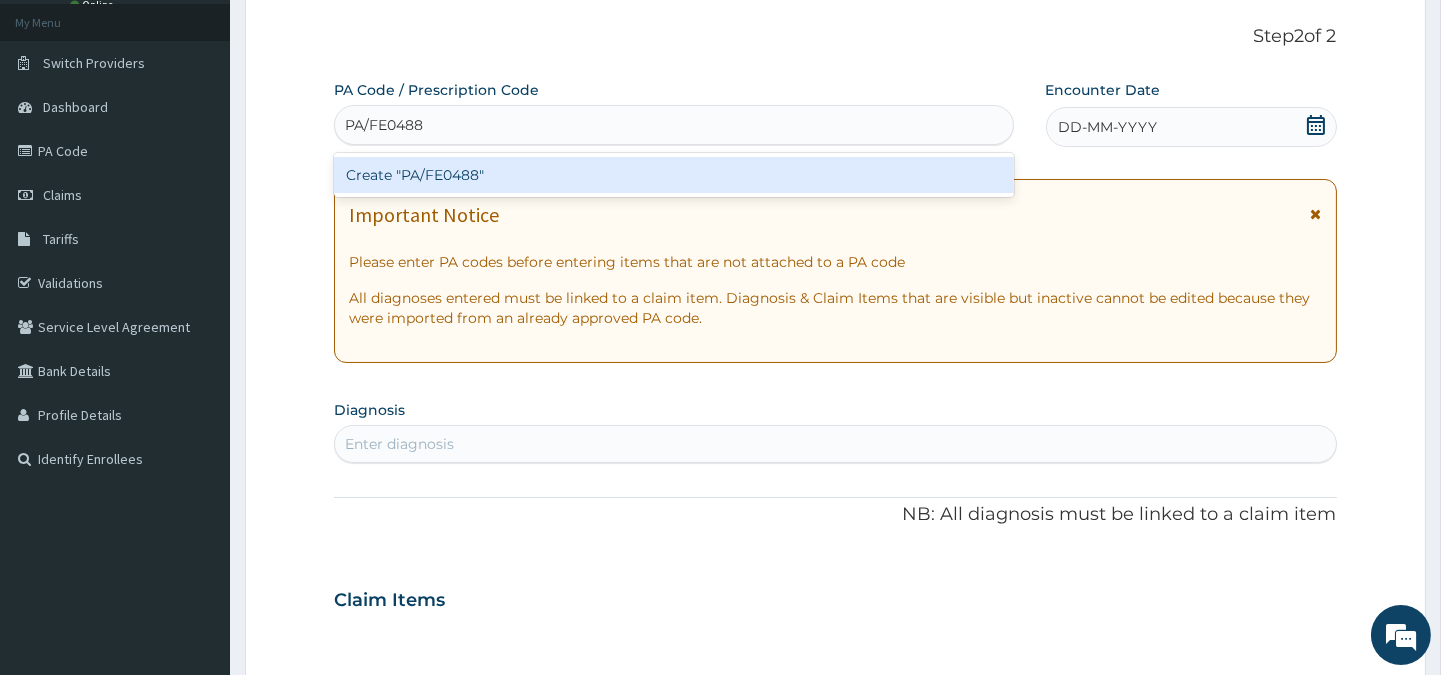 type 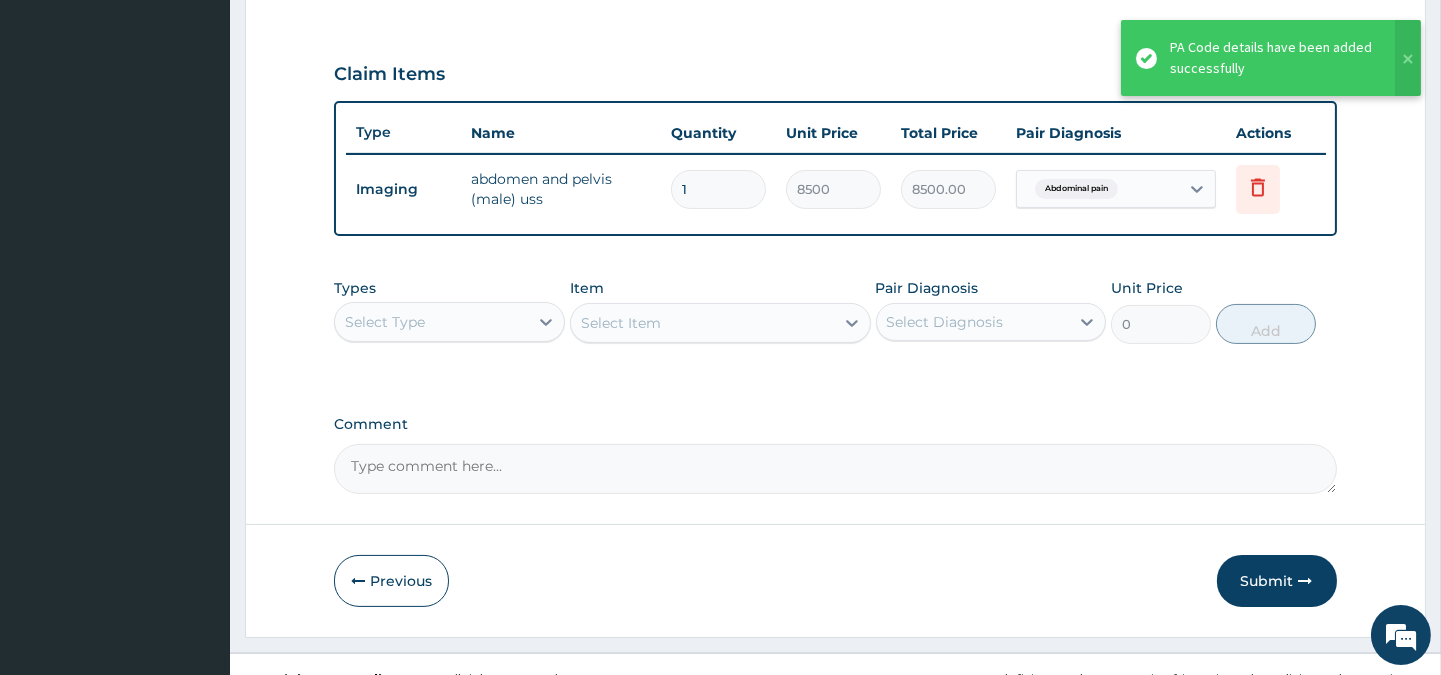 scroll, scrollTop: 670, scrollLeft: 0, axis: vertical 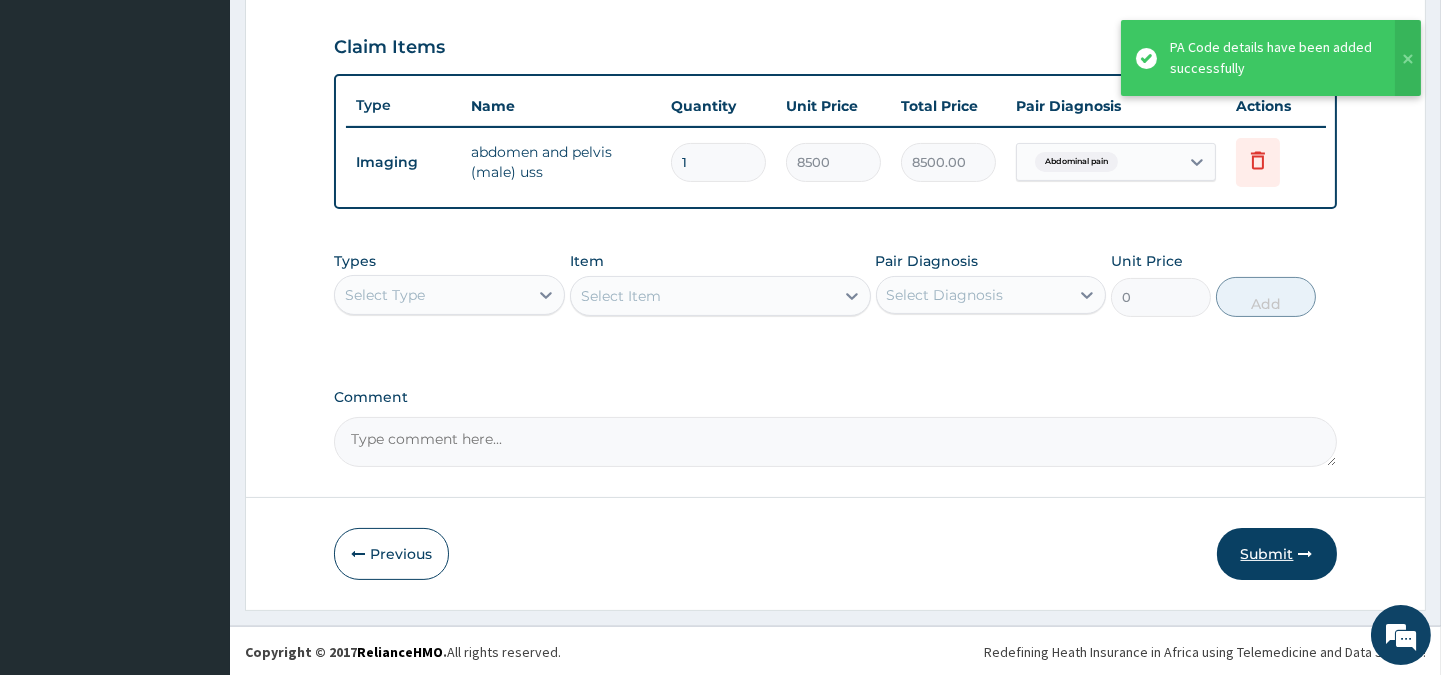 click on "Submit" at bounding box center [1277, 554] 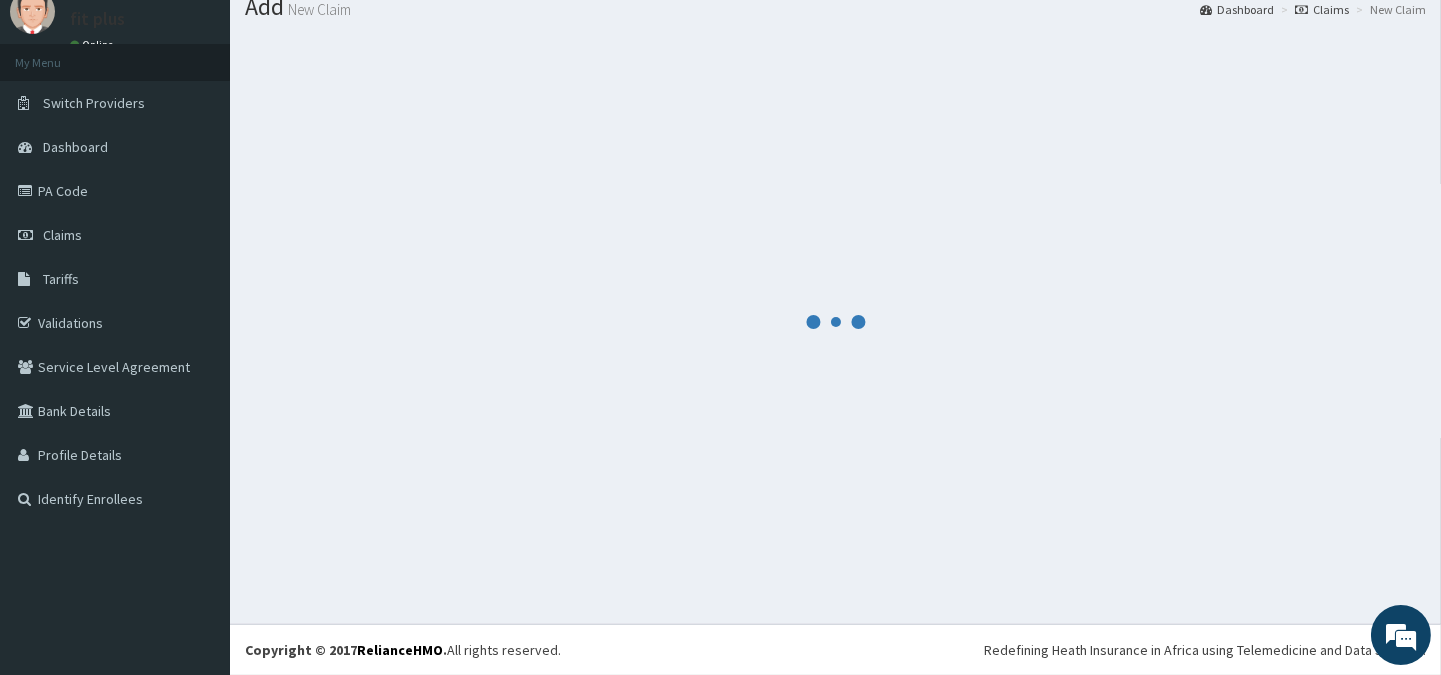 scroll, scrollTop: 670, scrollLeft: 0, axis: vertical 